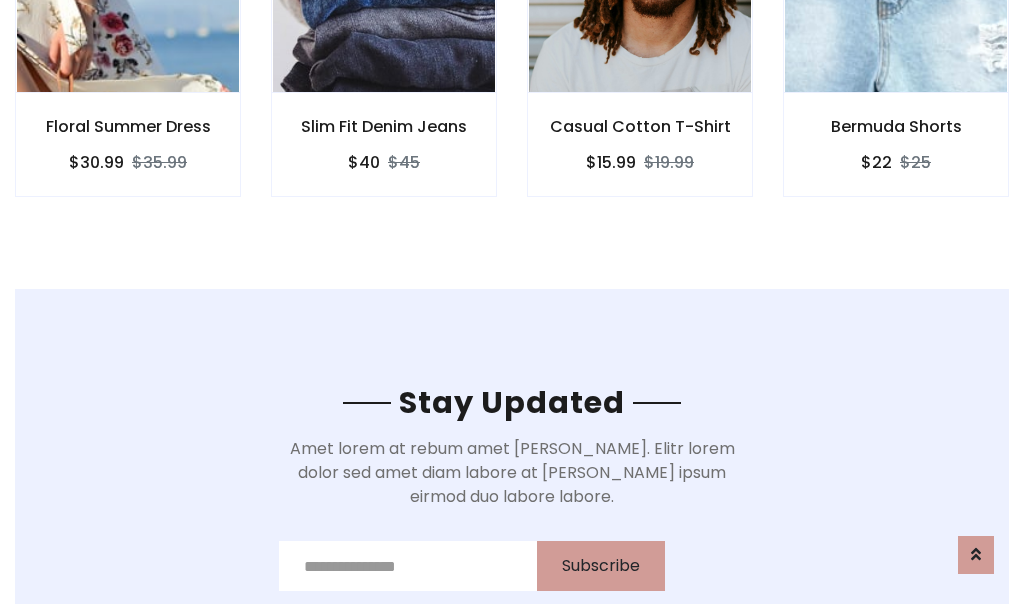 scroll, scrollTop: 3012, scrollLeft: 0, axis: vertical 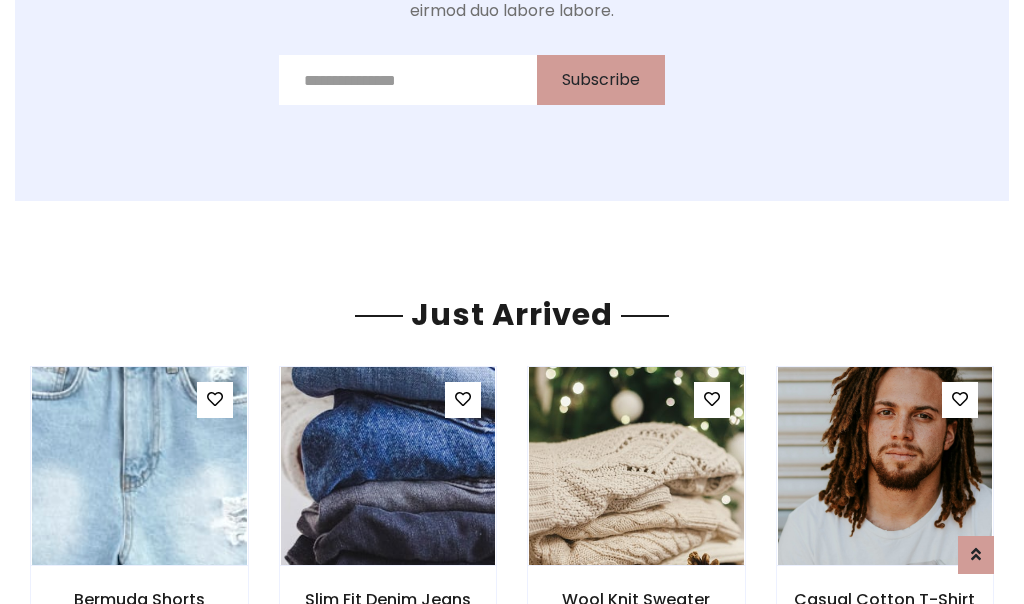 click on "Casual Cotton T-Shirt
$15.99
$19.99" at bounding box center [640, -428] 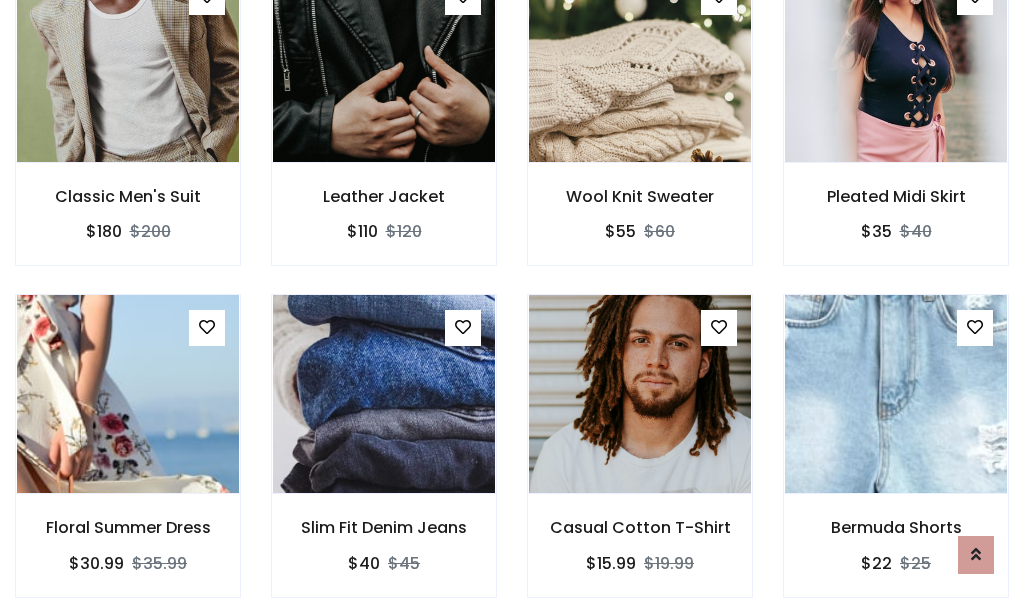 click on "Casual Cotton T-Shirt
$15.99
$19.99" at bounding box center [640, 459] 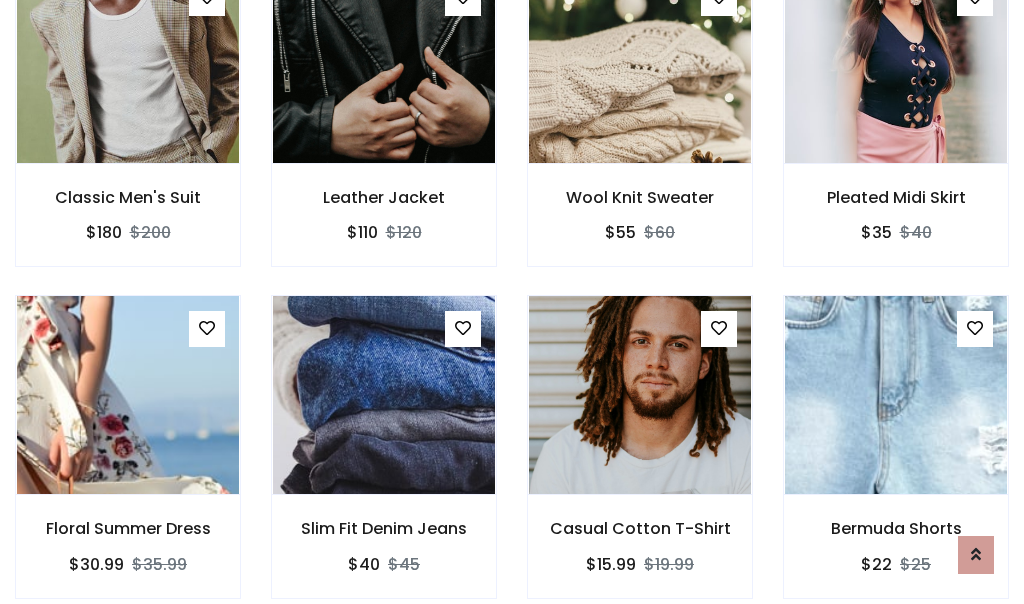 click on "Casual Cotton T-Shirt
$15.99
$19.99" at bounding box center [640, 460] 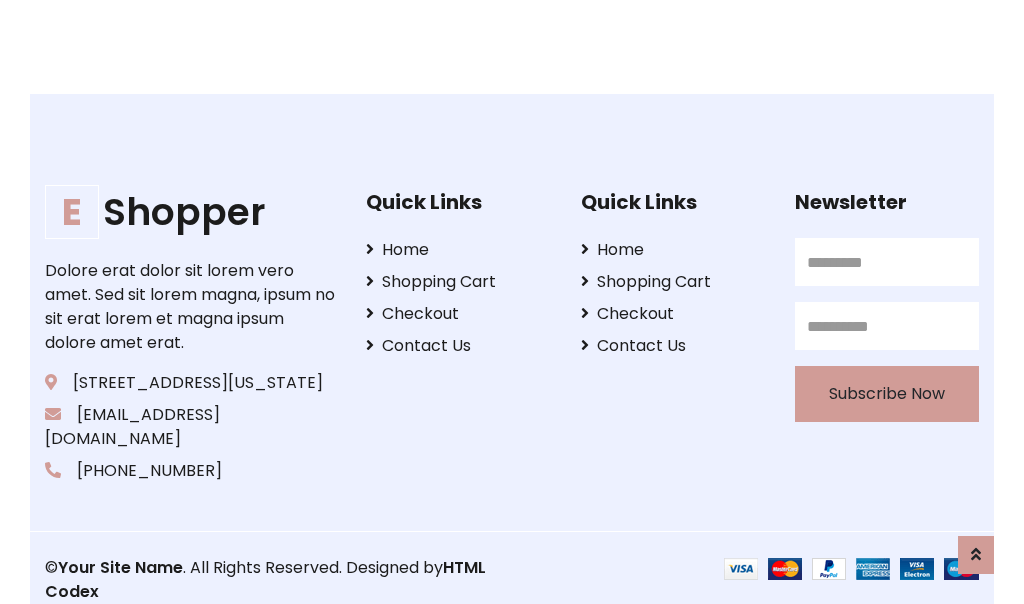 scroll, scrollTop: 3807, scrollLeft: 0, axis: vertical 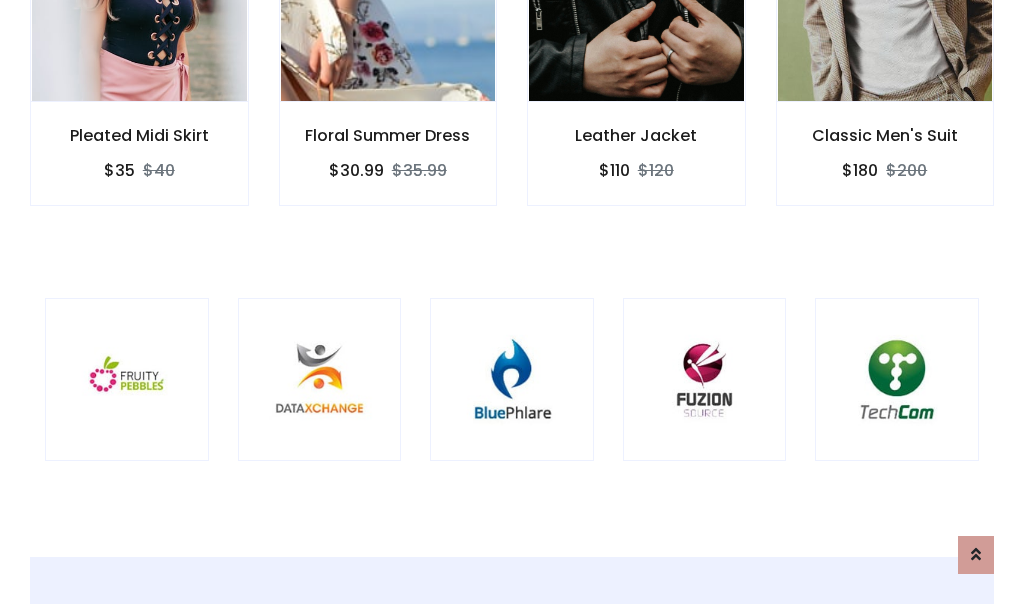 click at bounding box center (512, 380) 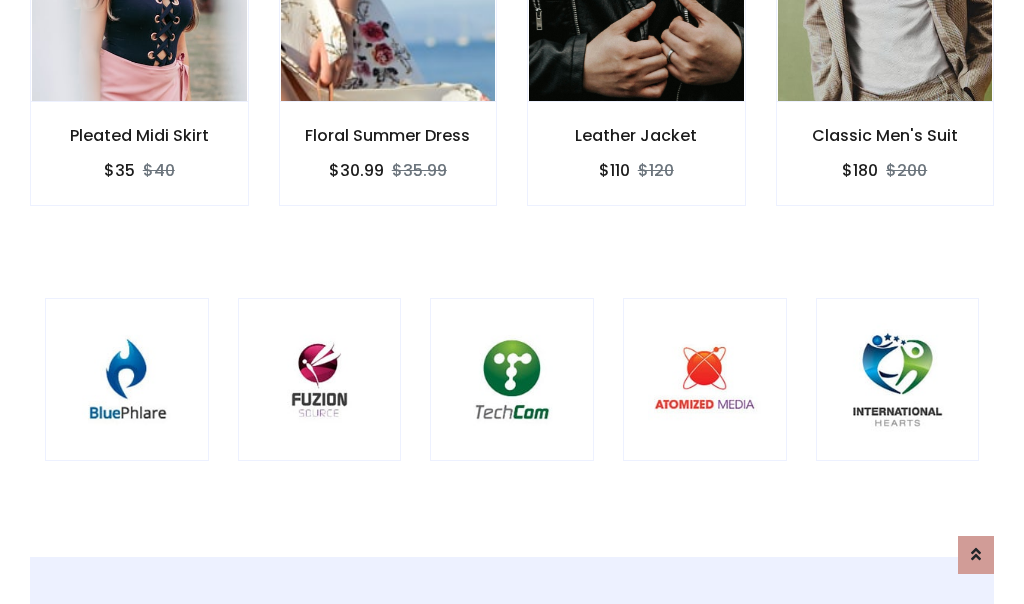 click at bounding box center (512, 380) 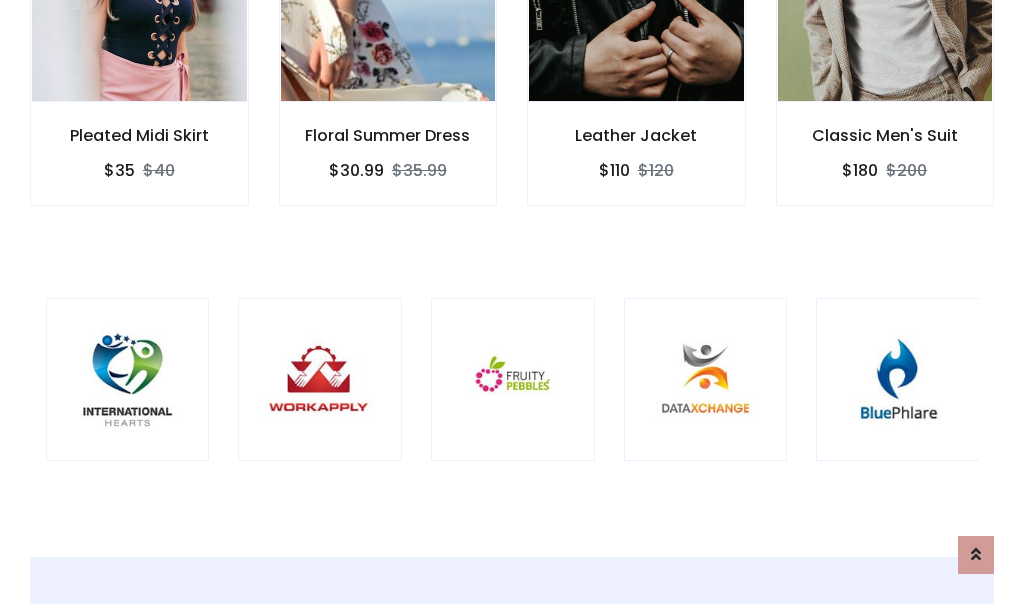 scroll, scrollTop: 0, scrollLeft: 0, axis: both 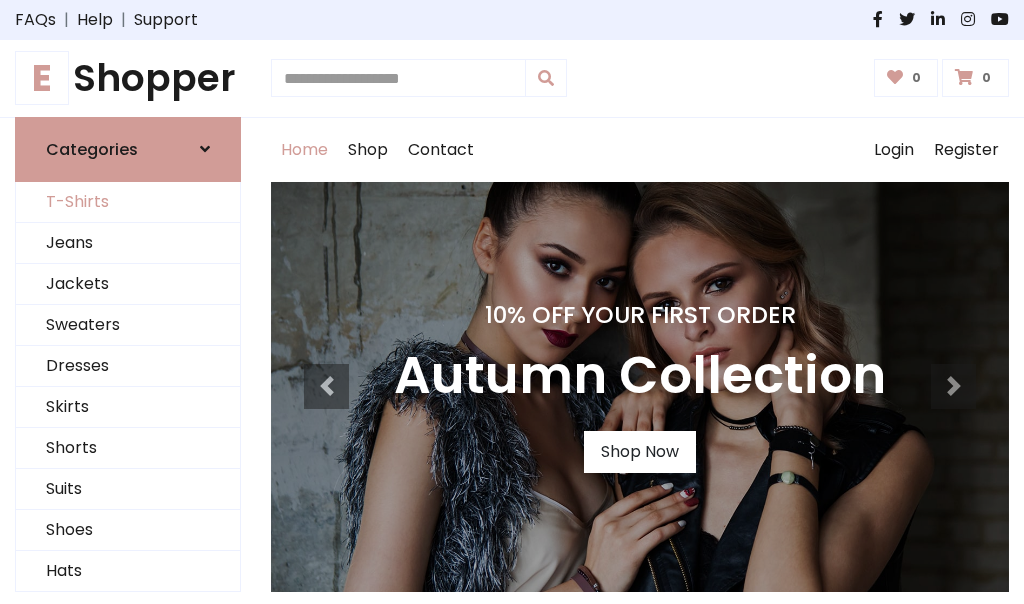 click on "T-Shirts" at bounding box center (128, 202) 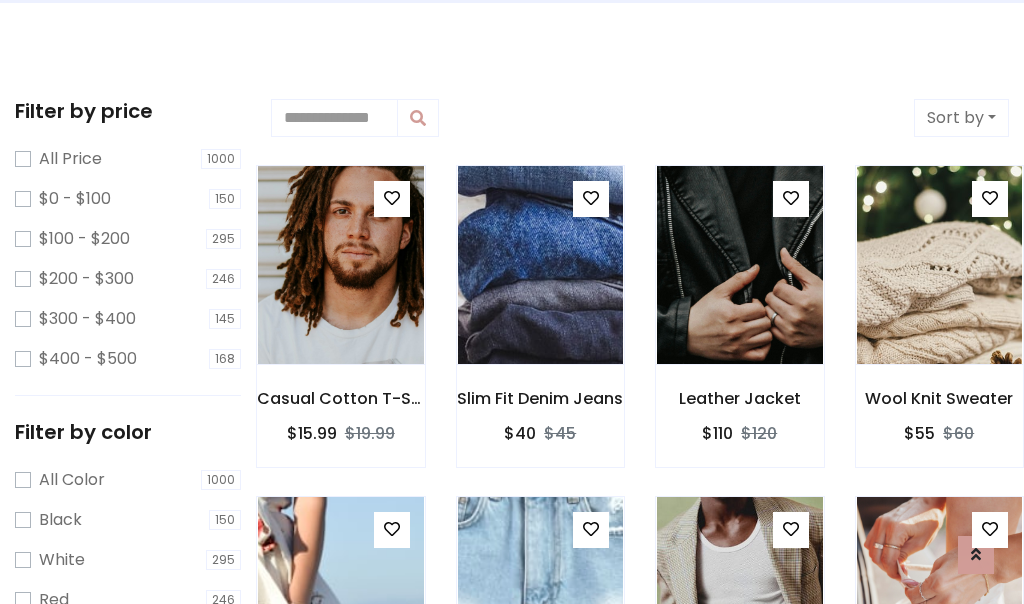 scroll, scrollTop: 0, scrollLeft: 0, axis: both 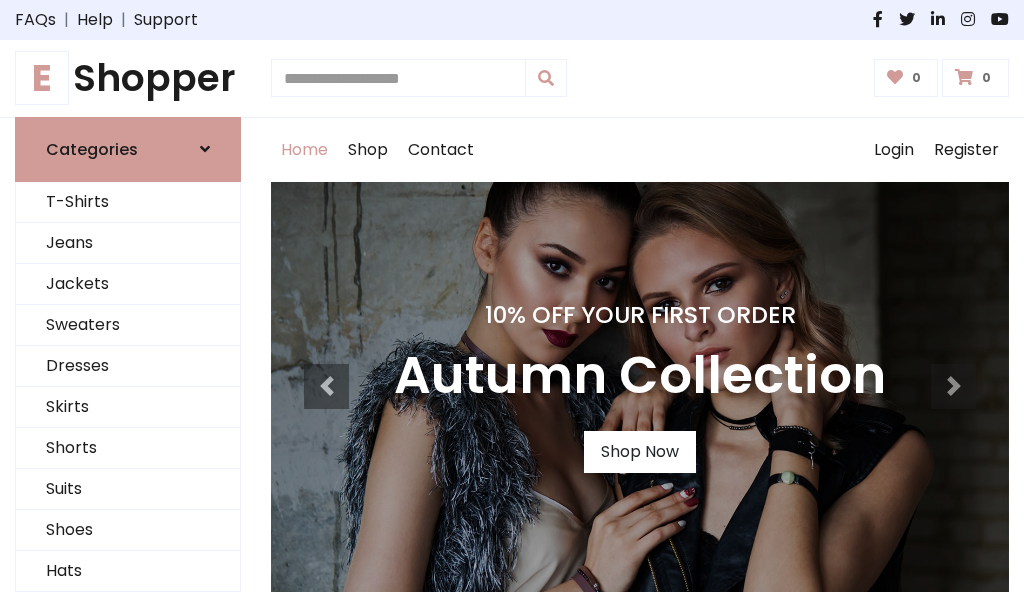 click on "E Shopper" at bounding box center (128, 78) 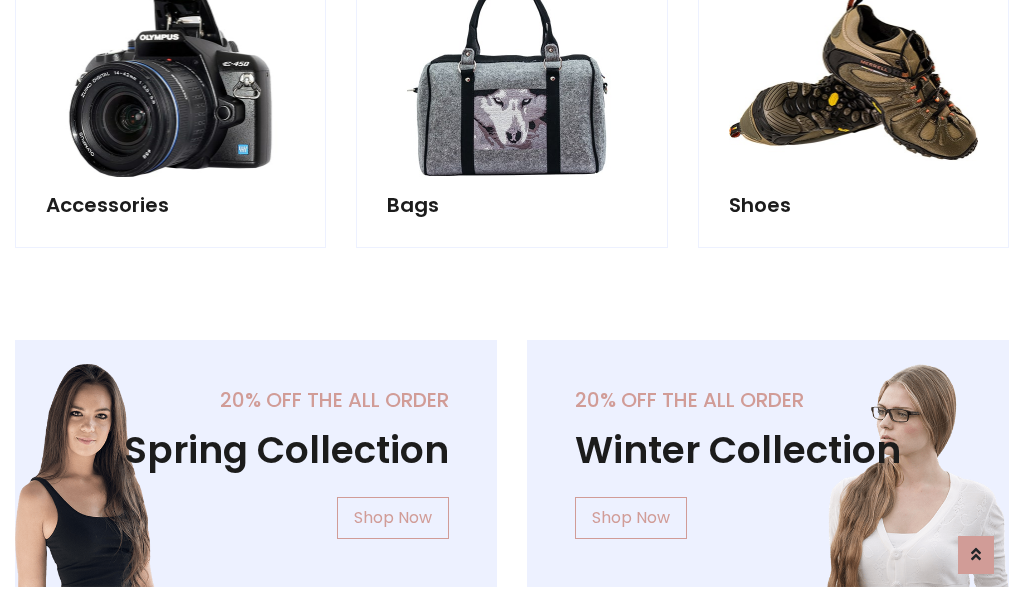 scroll, scrollTop: 1943, scrollLeft: 0, axis: vertical 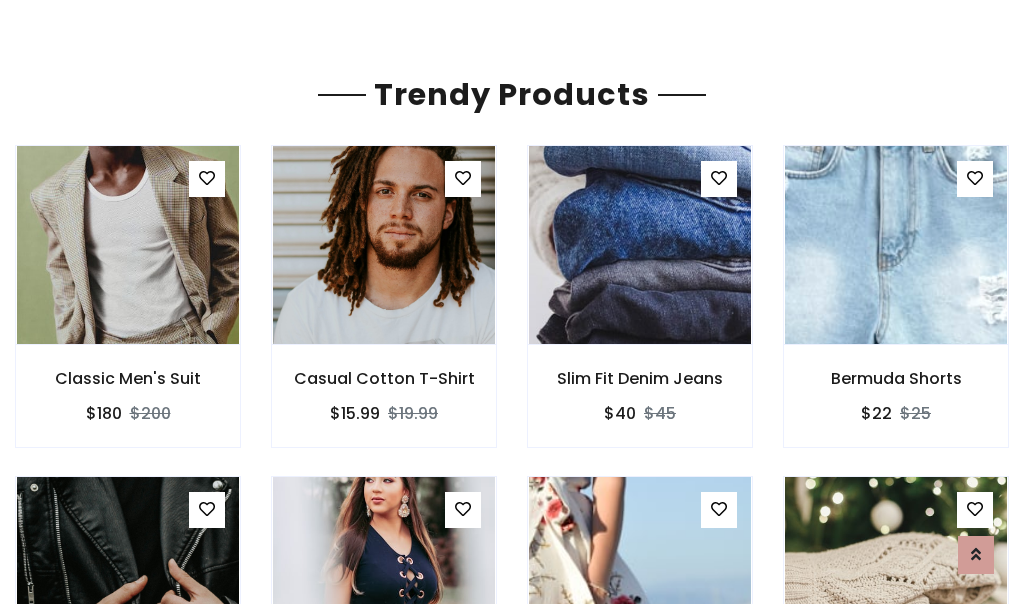click on "Shop" at bounding box center [368, -1793] 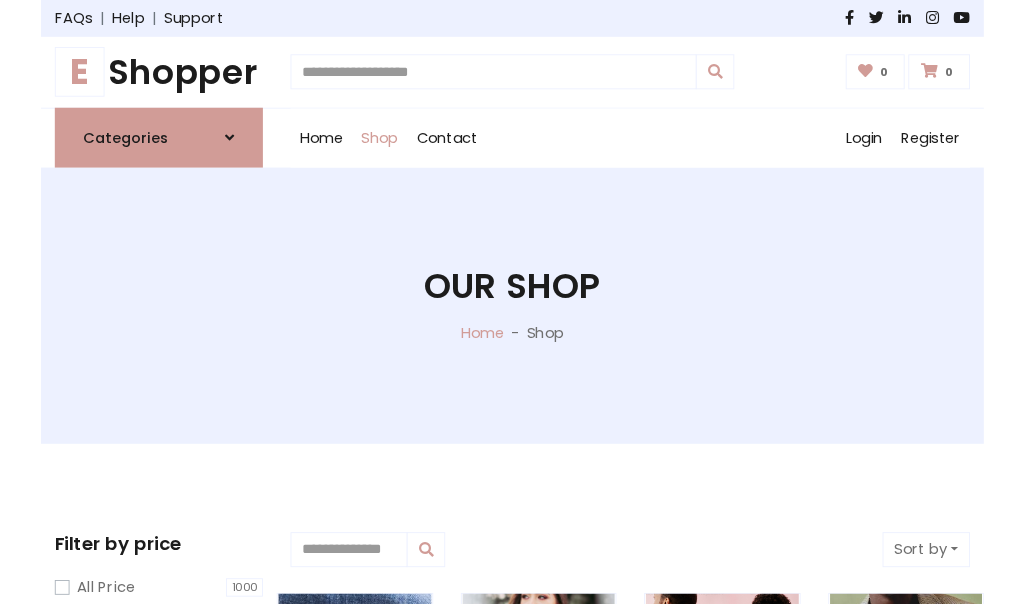scroll, scrollTop: 0, scrollLeft: 0, axis: both 